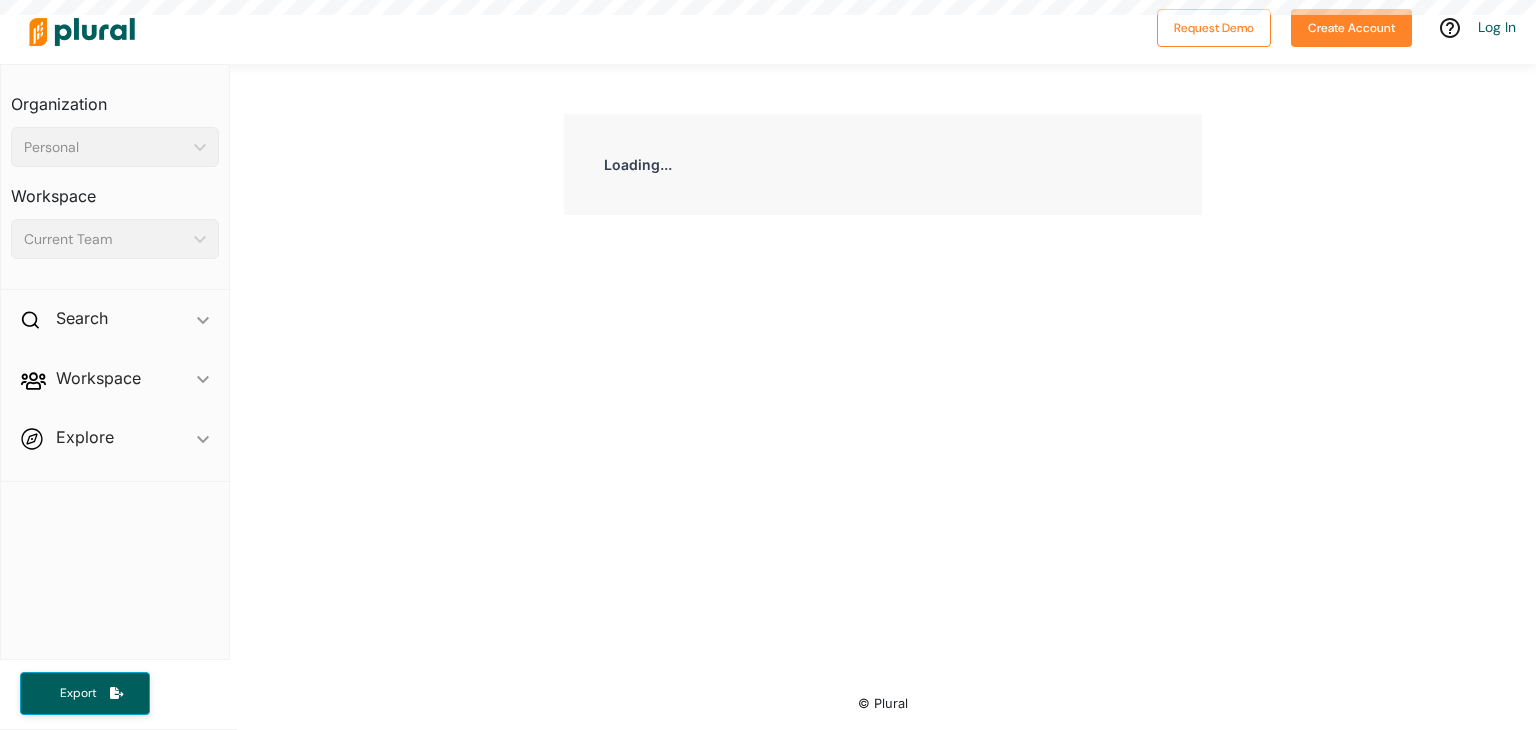 scroll, scrollTop: 0, scrollLeft: 0, axis: both 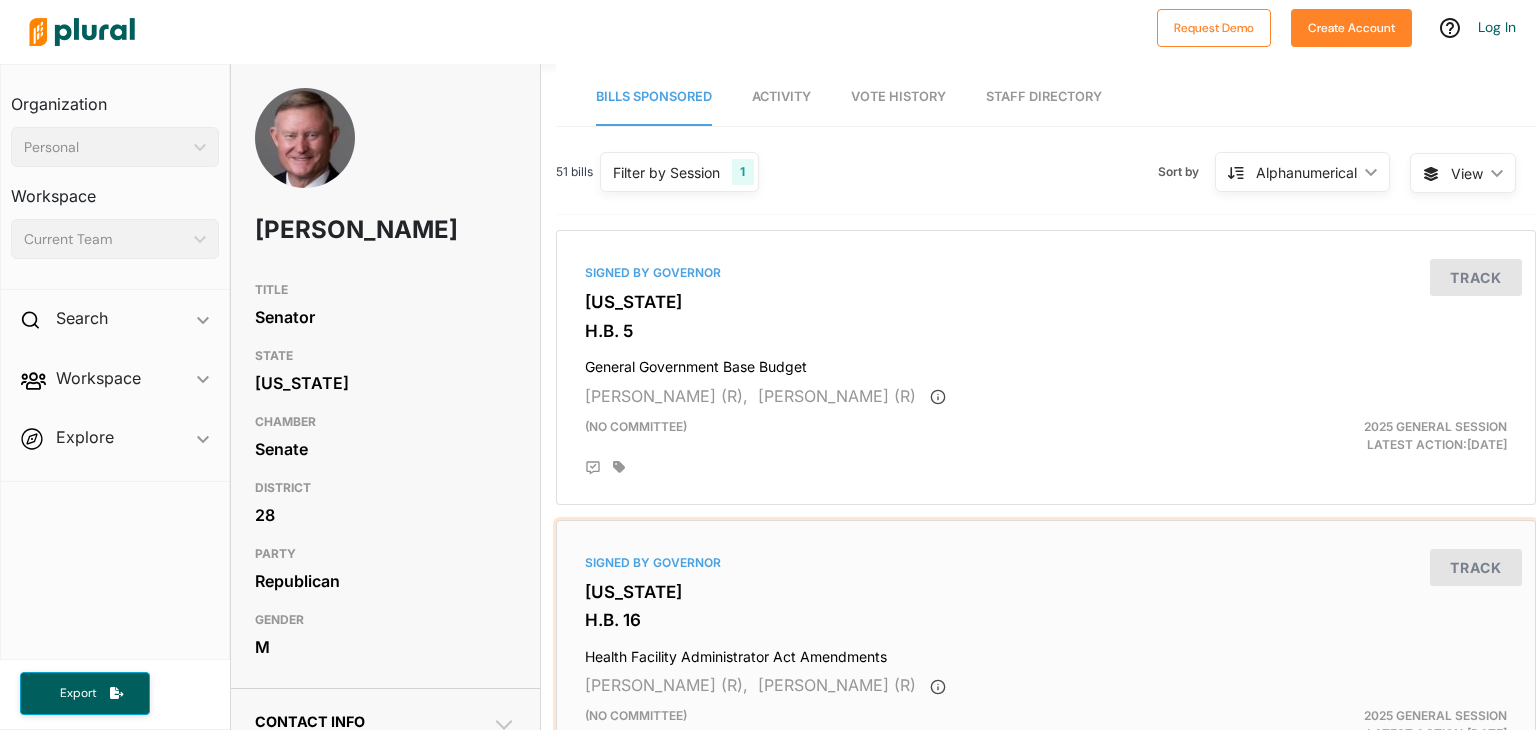 click on "Signed by Governor" at bounding box center (1046, 563) 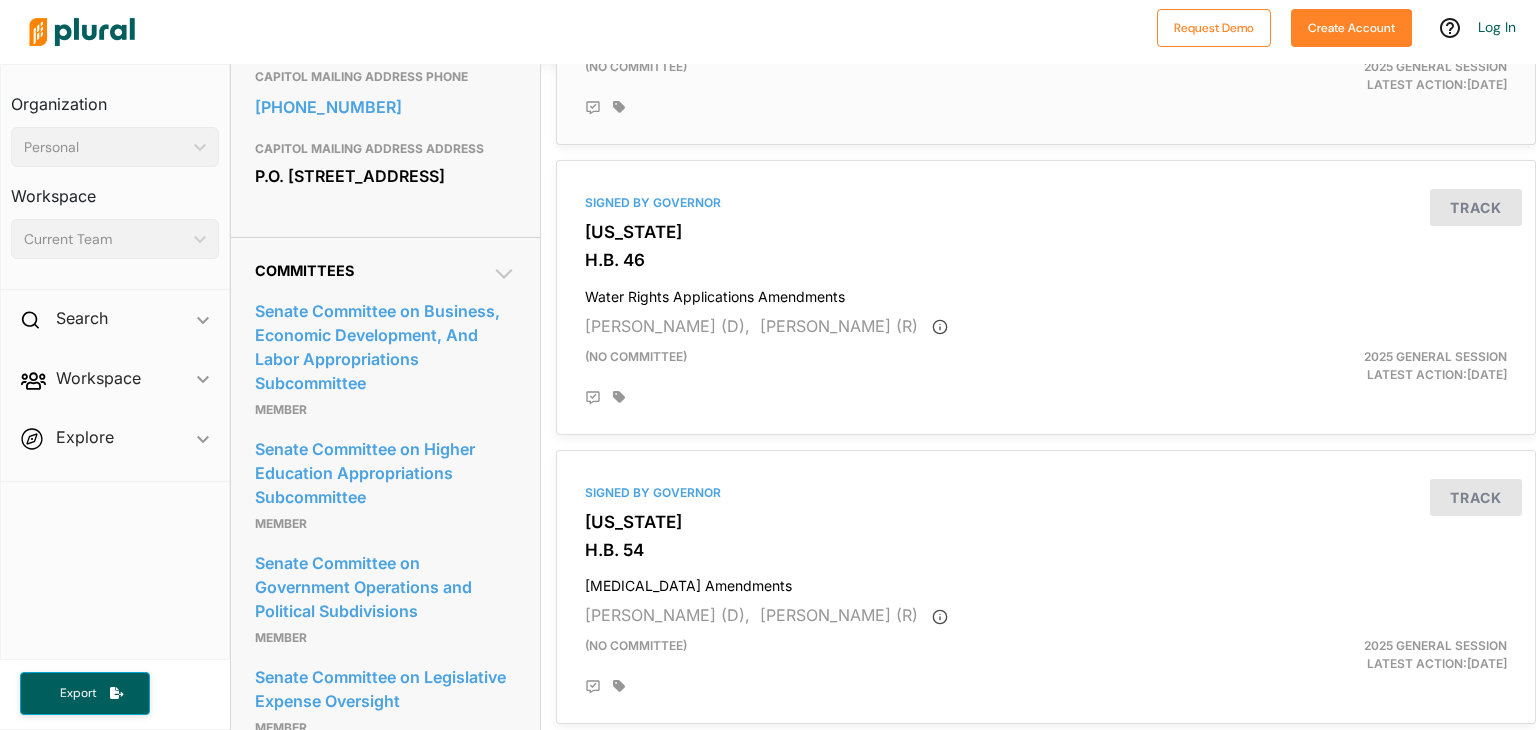 scroll, scrollTop: 940, scrollLeft: 0, axis: vertical 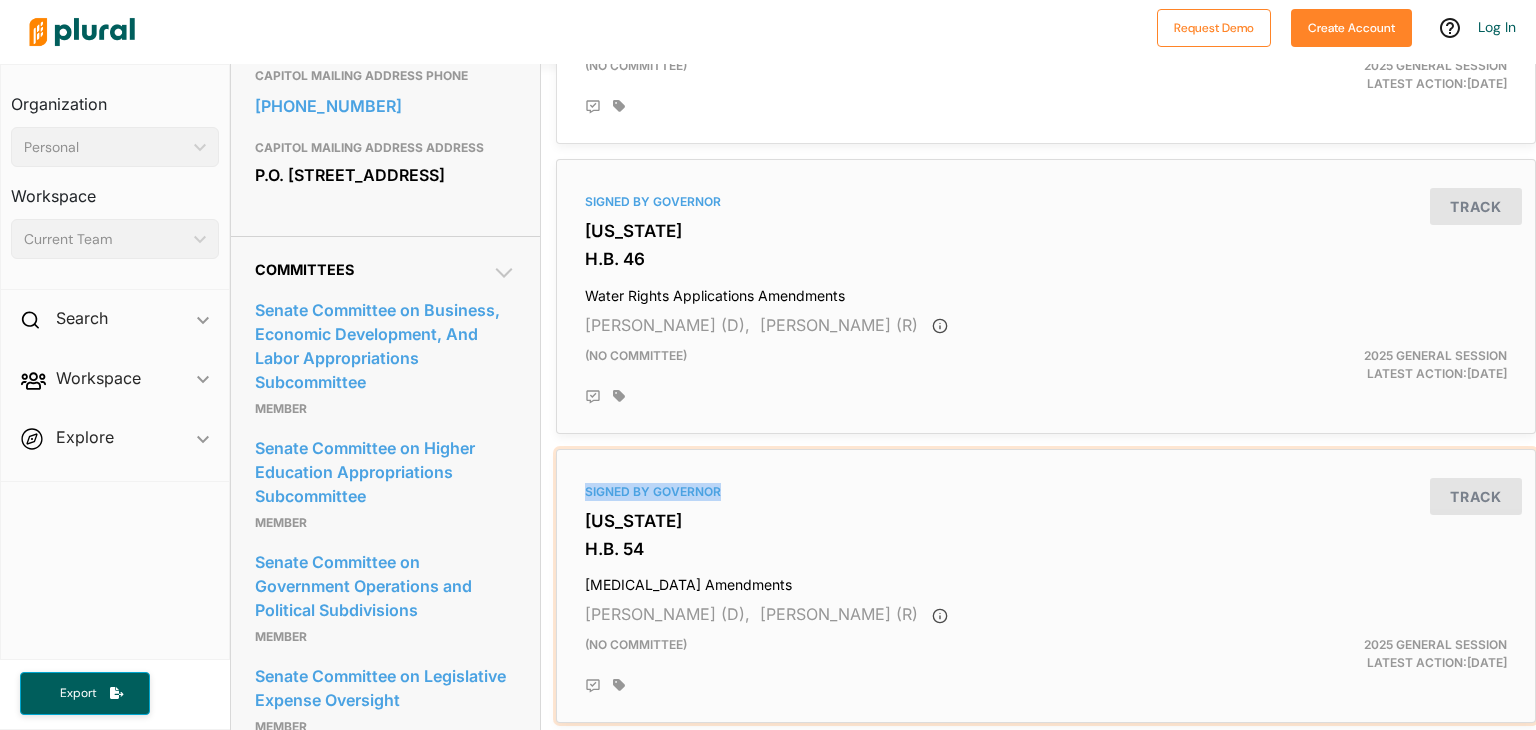 drag, startPoint x: 1092, startPoint y: 491, endPoint x: 1119, endPoint y: 402, distance: 93.00538 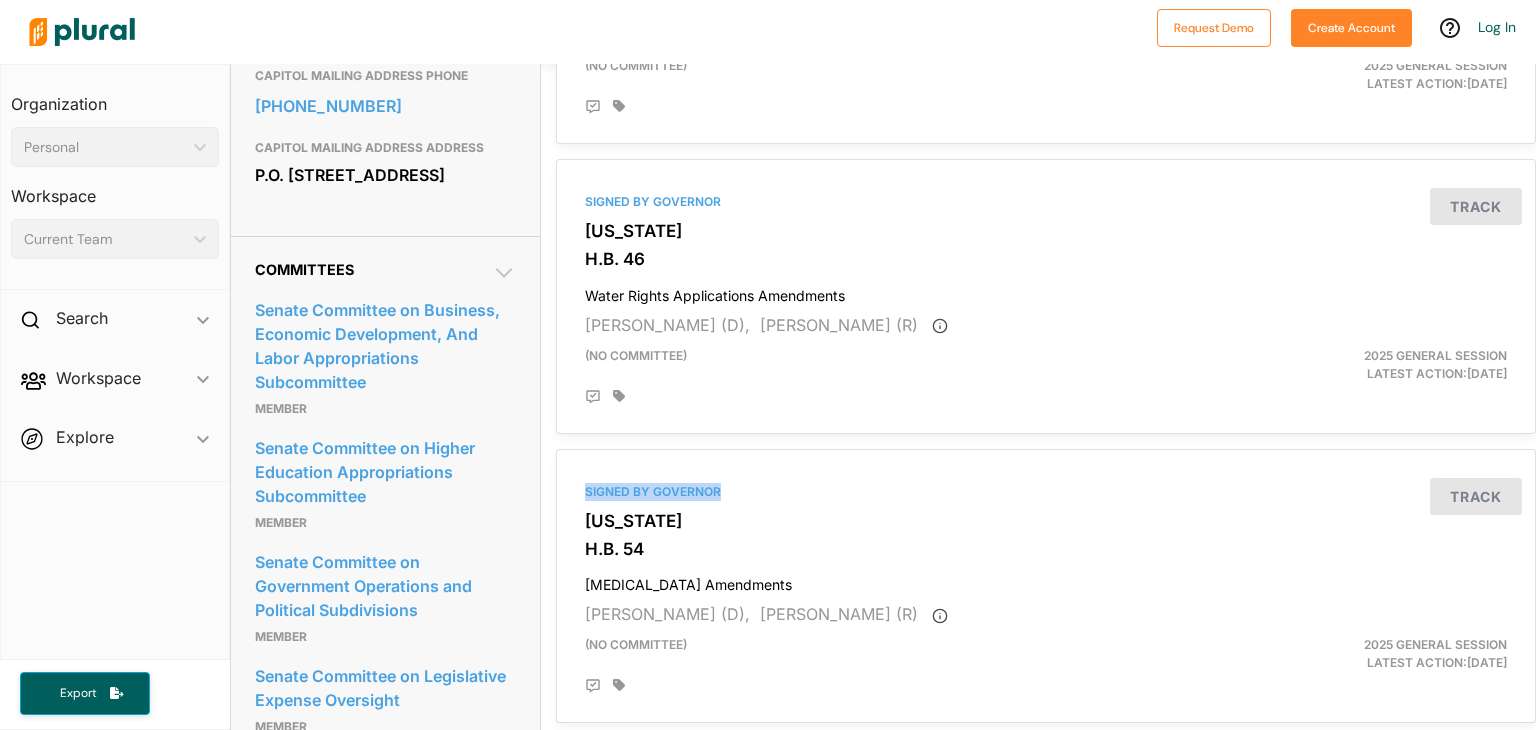 click on "Signed by Governor [US_STATE] H.B. 5 General Government Base Budget [PERSON_NAME] (R), [PERSON_NAME] (R) (no committee) 2025 General Session    Latest Action:  [DATE]   Track Signed by Governor [US_STATE] H.B. 16 Health Facility Administrator Act Amendments [PERSON_NAME] (R), [PERSON_NAME] (R) (no committee) 2025 General Session    Latest Action:  [DATE]   Track Signed by Governor [US_STATE] H.B. 23 Insurance Modifications [PERSON_NAME] (R), [PERSON_NAME] (R) (no committee) 2025 General Session    Latest Action:  [DATE]   Track Signed by Governor [US_STATE] H.B. 46 Water Rights Applications Amendments [PERSON_NAME] (D), [PERSON_NAME] (R) (no committee) 2025 General Session    Latest Action:  [DATE]   Track Signed by Governor [US_STATE] H.B. 54 [MEDICAL_DATA] Amendments [PERSON_NAME] (D), [PERSON_NAME] (R) (no committee) 2025 General Session    Latest Action:  [DATE]   Track Signed by Governor [US_STATE] H.B. 68 Insurance Funds Amendments [PERSON_NAME] (R), [PERSON_NAME] (R) (no committee) 2025 General Session" at bounding box center (1046, 2178) 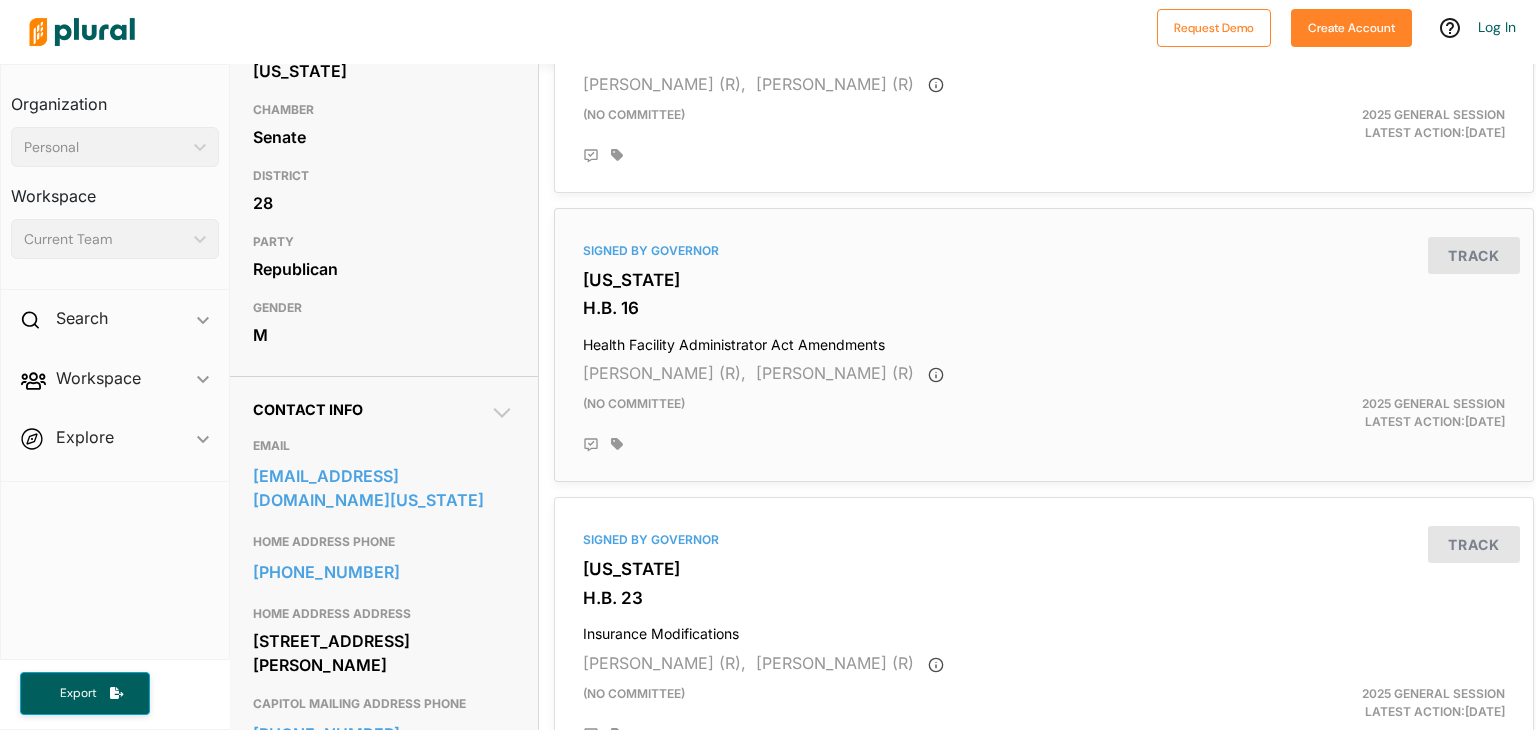 scroll, scrollTop: 0, scrollLeft: 2, axis: horizontal 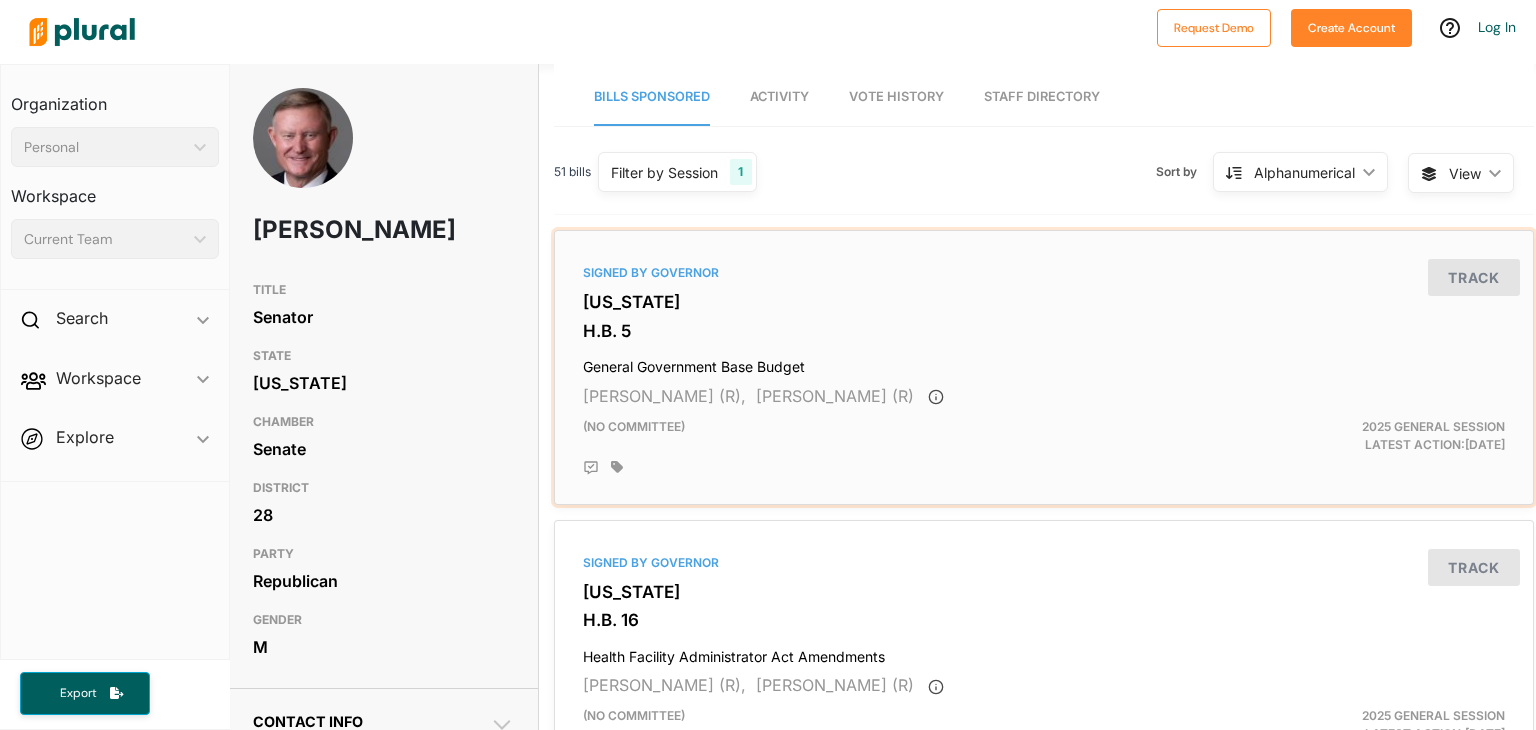 drag, startPoint x: 740, startPoint y: 361, endPoint x: 716, endPoint y: 365, distance: 24.33105 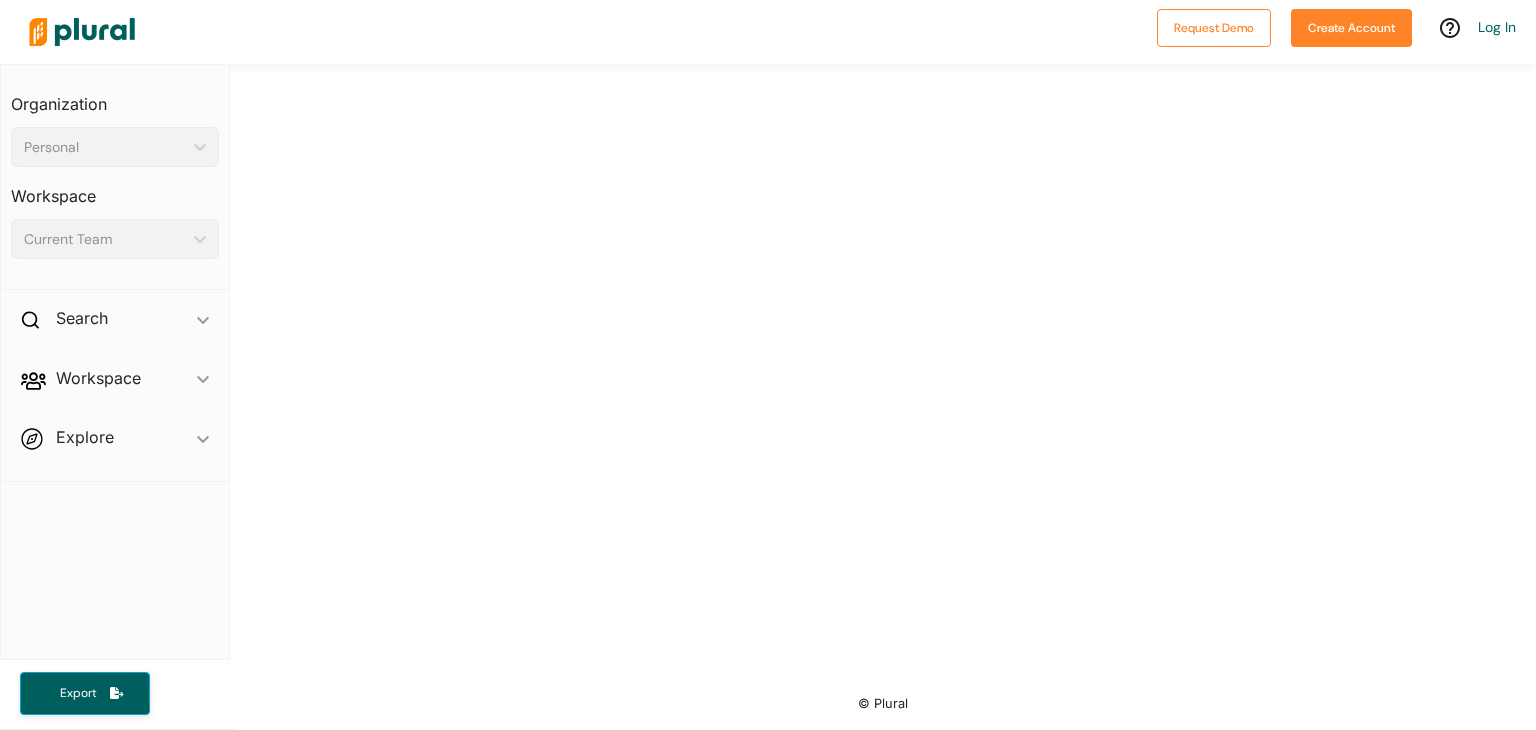 scroll, scrollTop: 0, scrollLeft: 0, axis: both 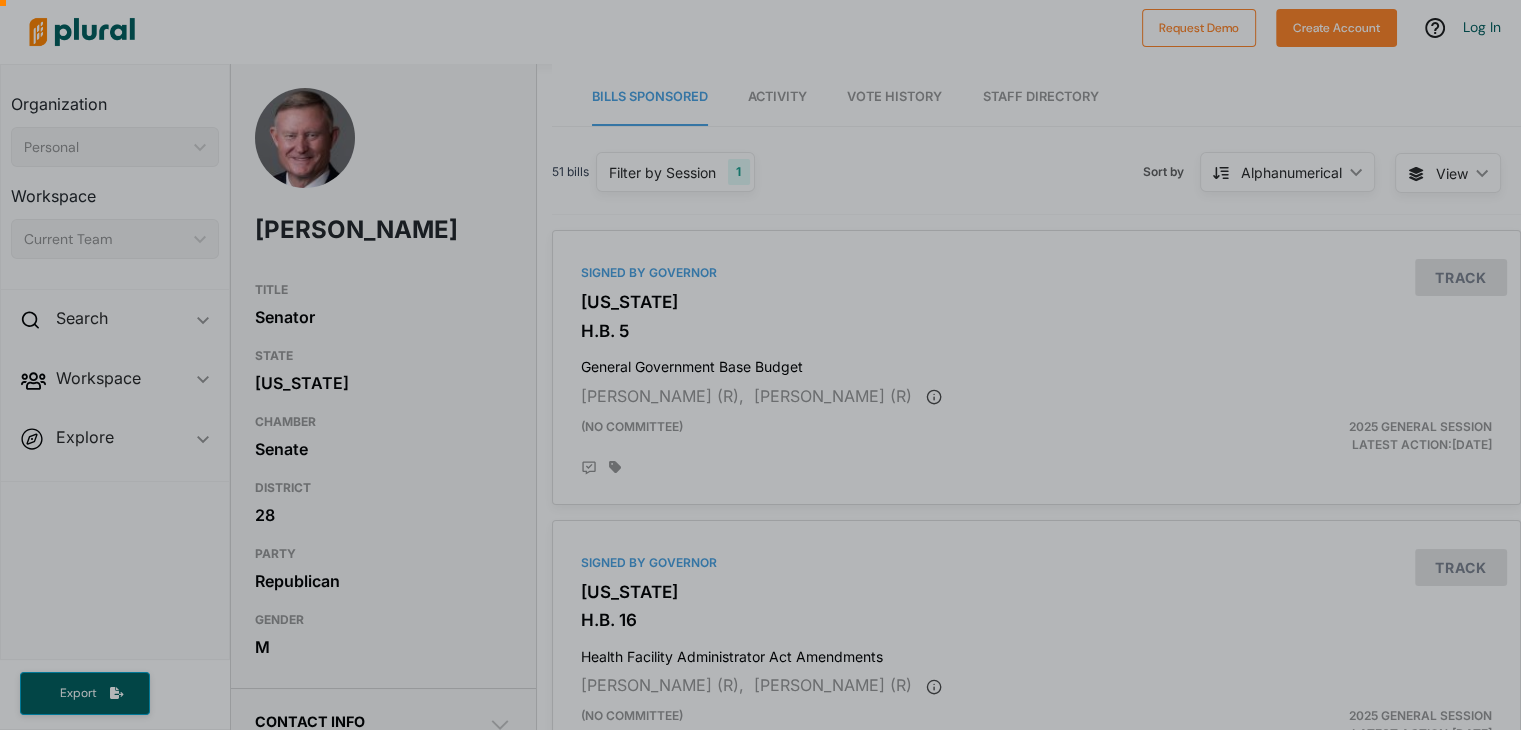 click at bounding box center [760, 428] 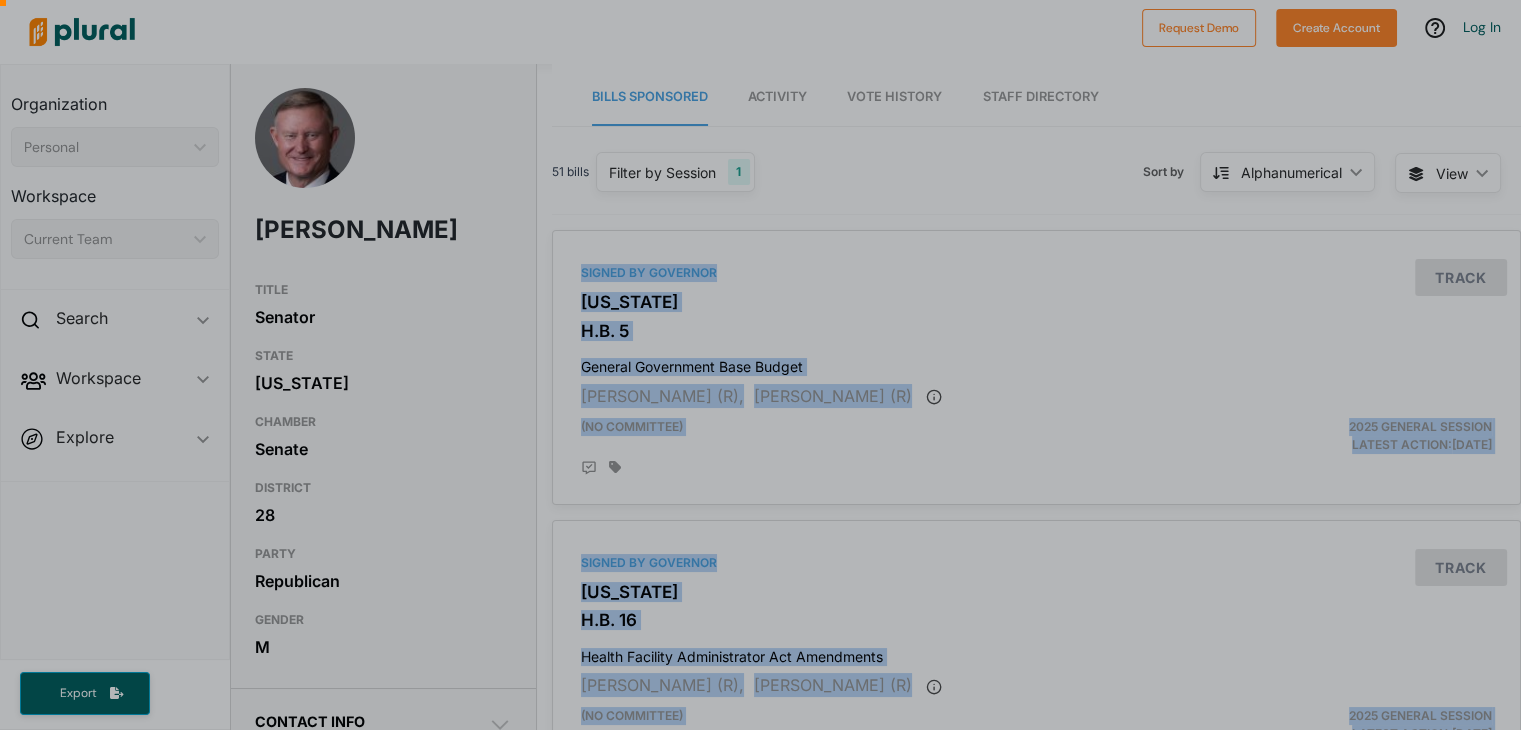 drag, startPoint x: 1512, startPoint y: 128, endPoint x: 1522, endPoint y: 165, distance: 38.327538 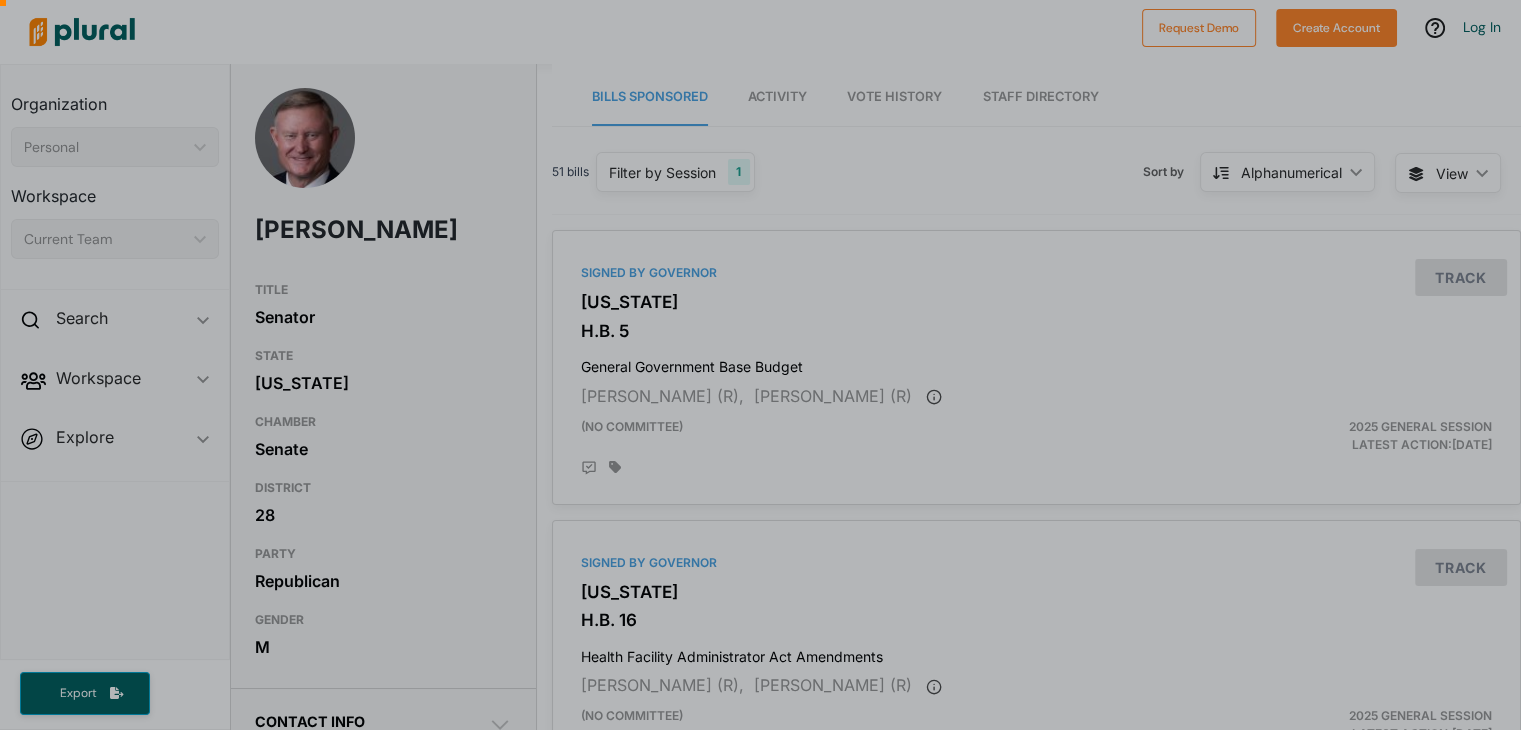 drag, startPoint x: 1512, startPoint y: 121, endPoint x: 1513, endPoint y: 188, distance: 67.00746 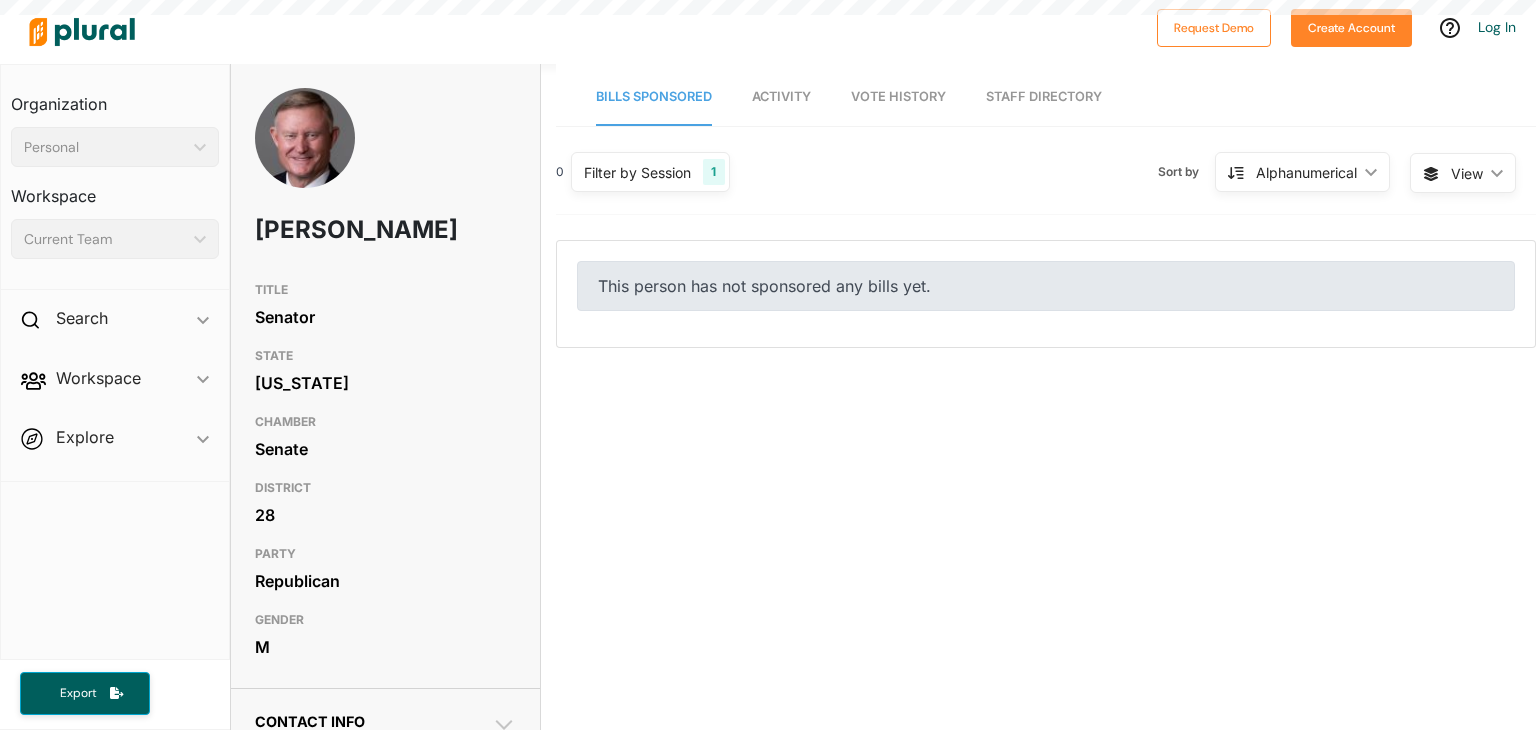 scroll, scrollTop: 0, scrollLeft: 0, axis: both 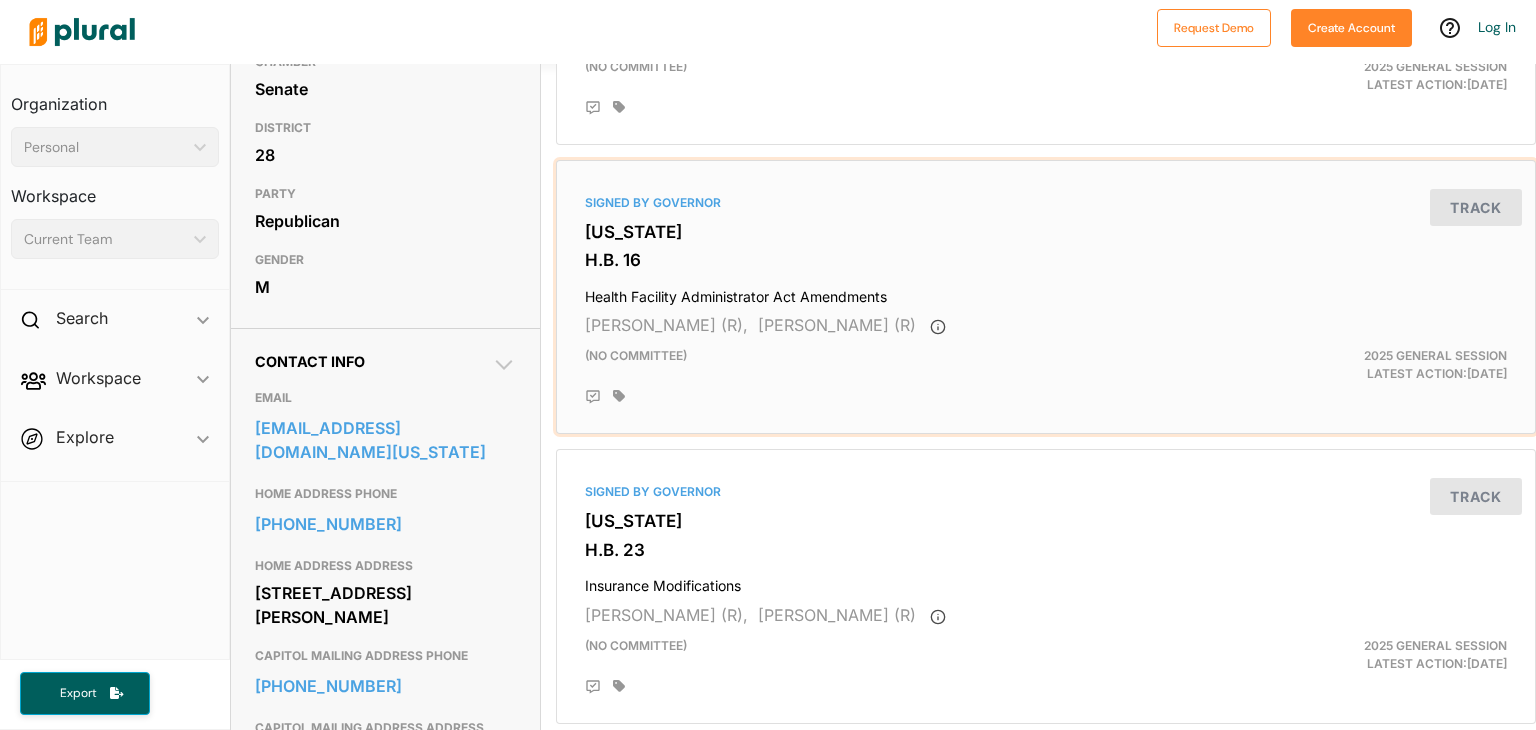 click on "Health Facility Administrator Act Amendments" at bounding box center [1046, 292] 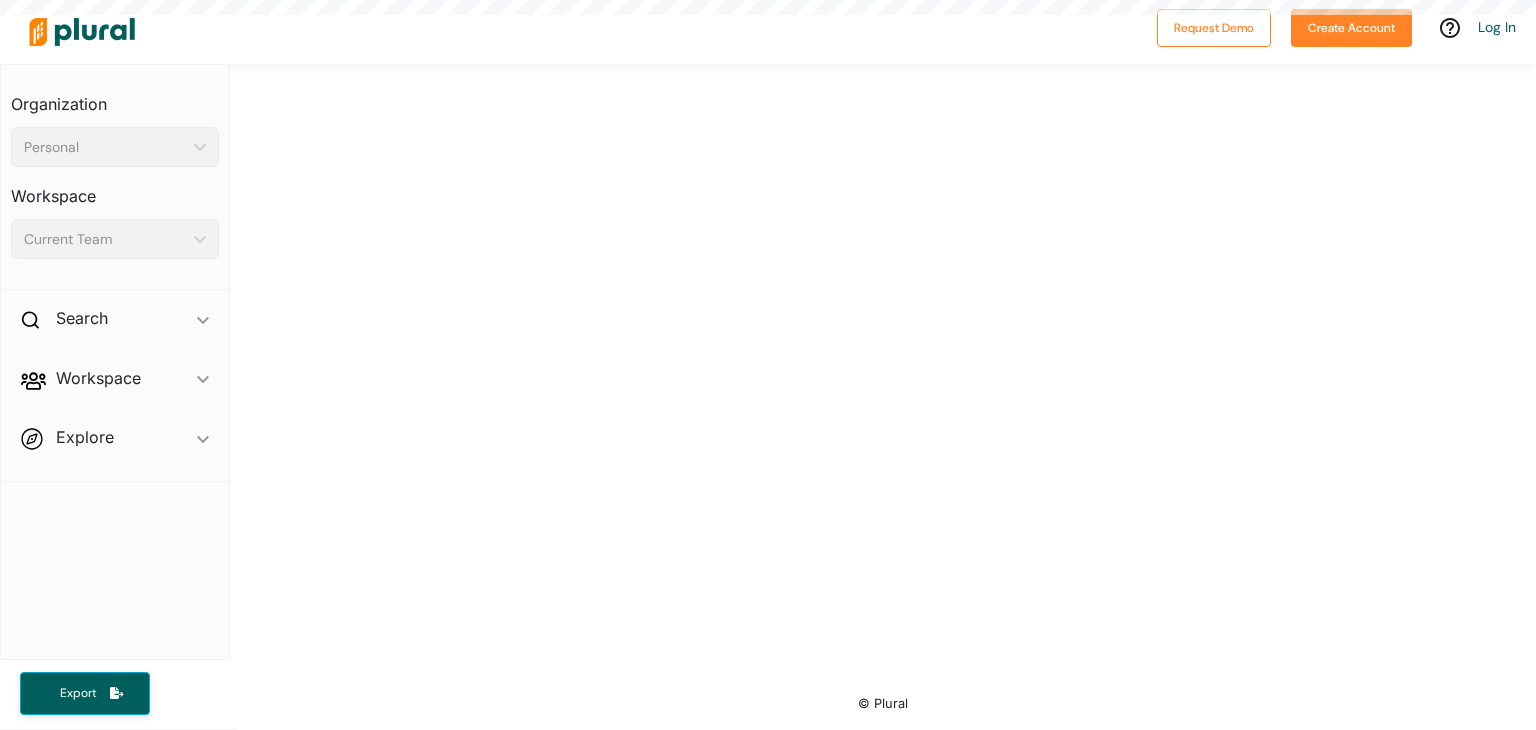scroll, scrollTop: 0, scrollLeft: 0, axis: both 